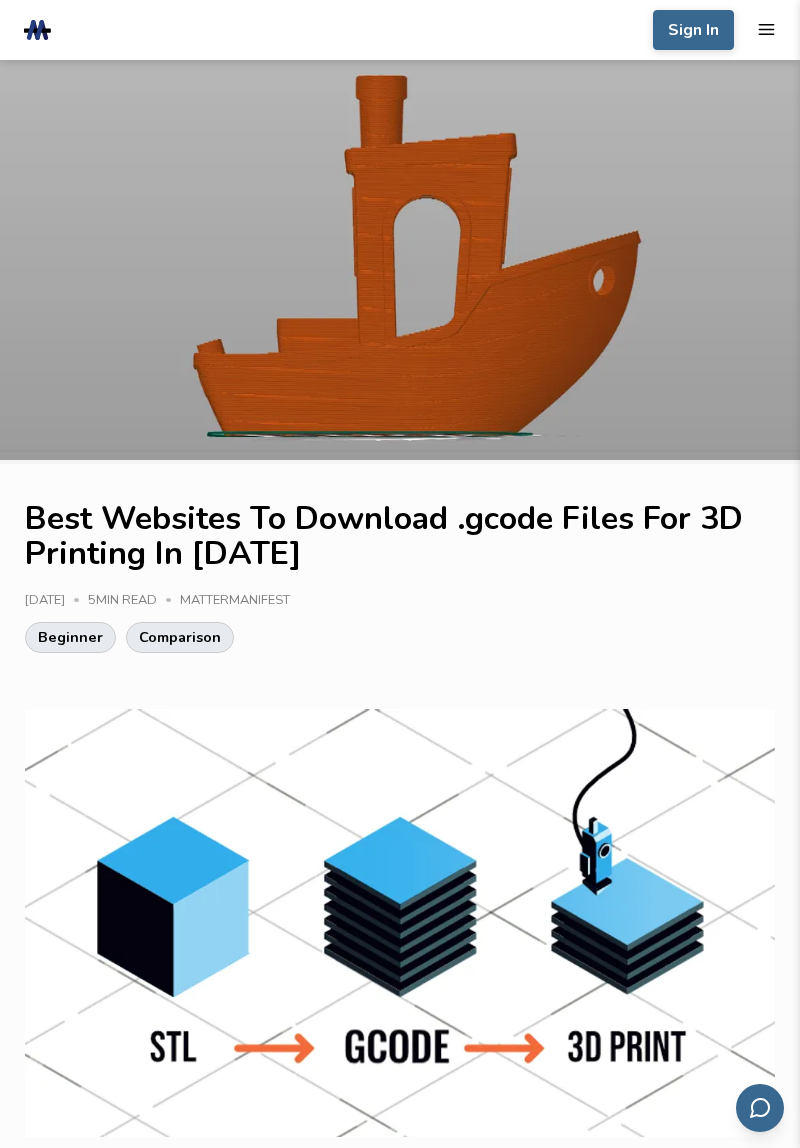 scroll, scrollTop: 0, scrollLeft: 0, axis: both 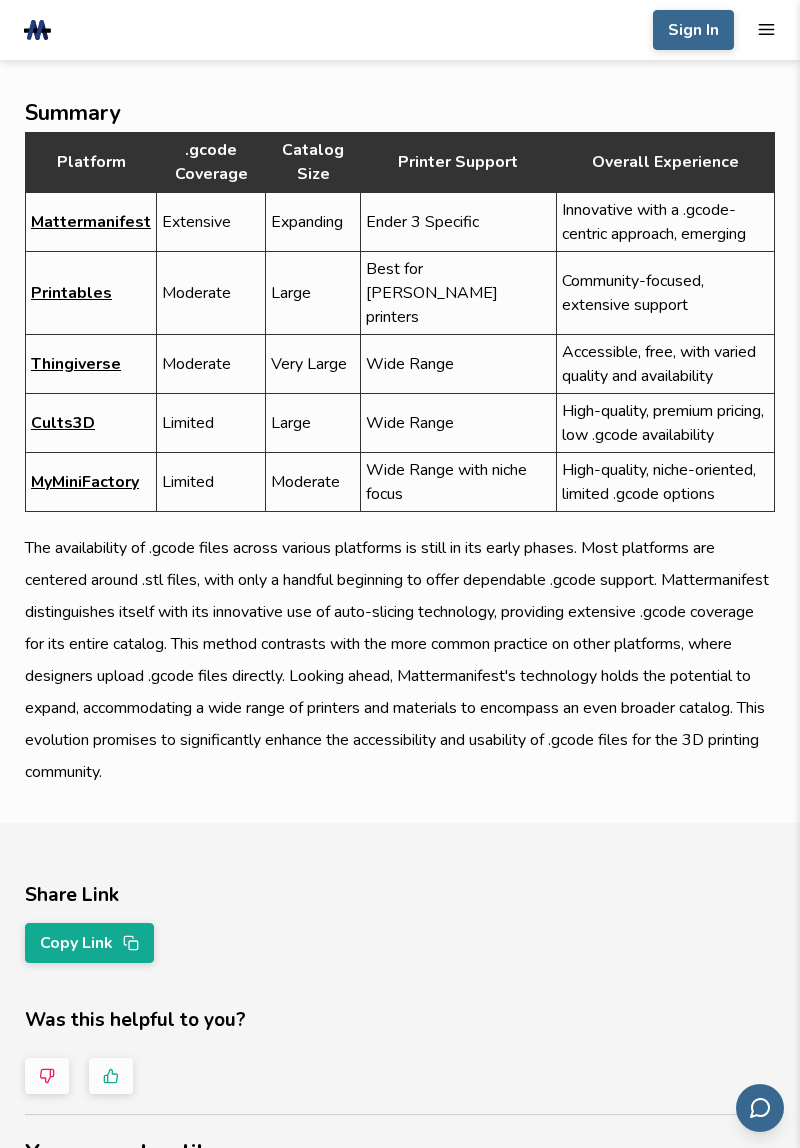 click on "Mattermanifest" at bounding box center (91, 222) 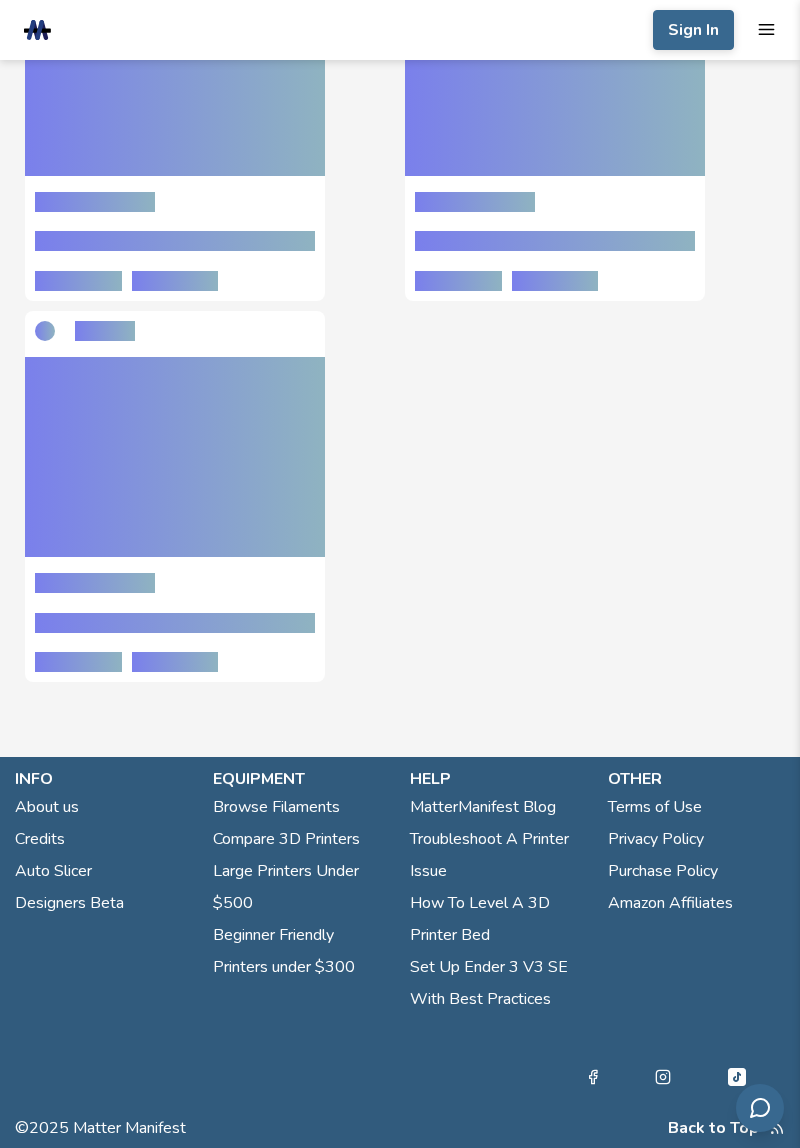 scroll, scrollTop: 0, scrollLeft: 0, axis: both 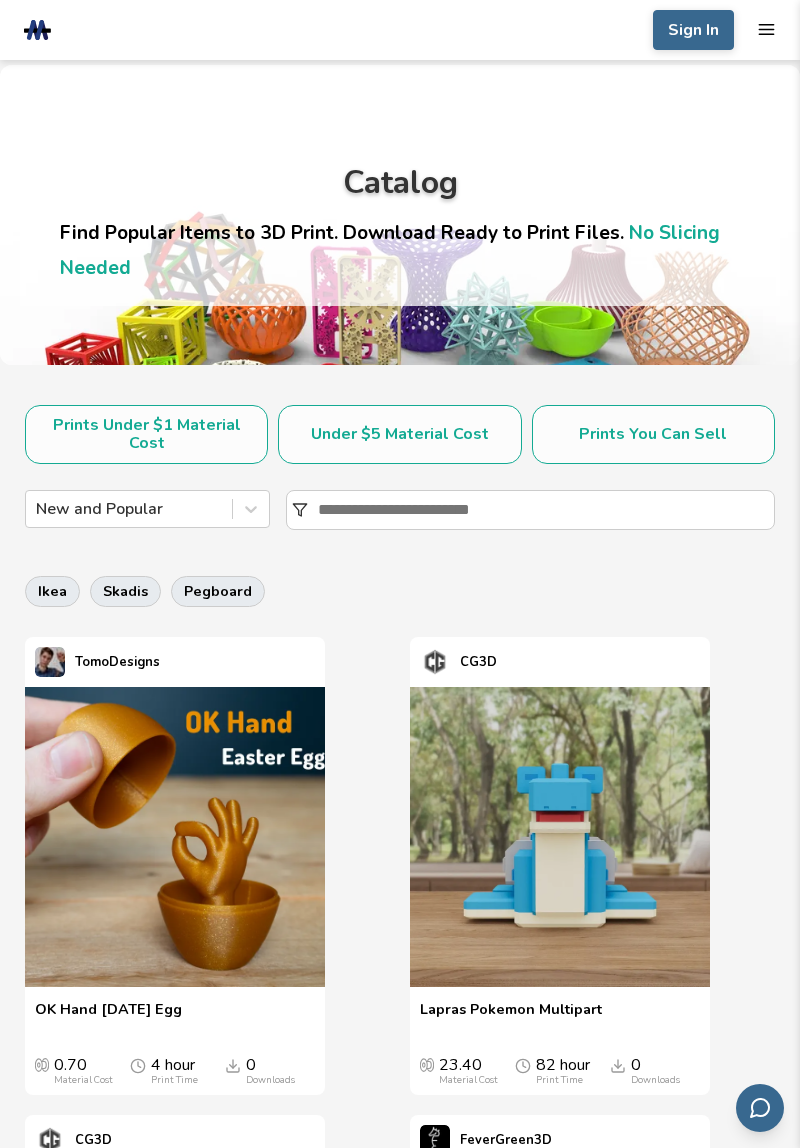 click on "pegboard" at bounding box center (218, 591) 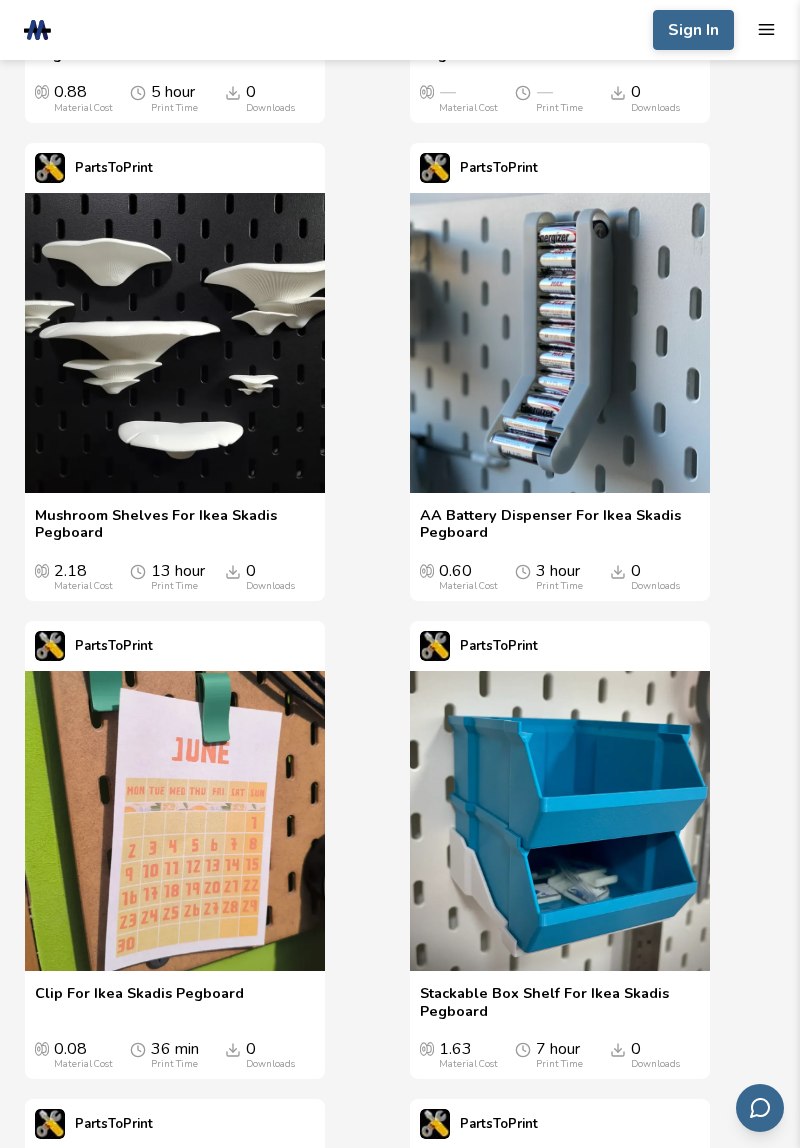 scroll, scrollTop: 0, scrollLeft: 0, axis: both 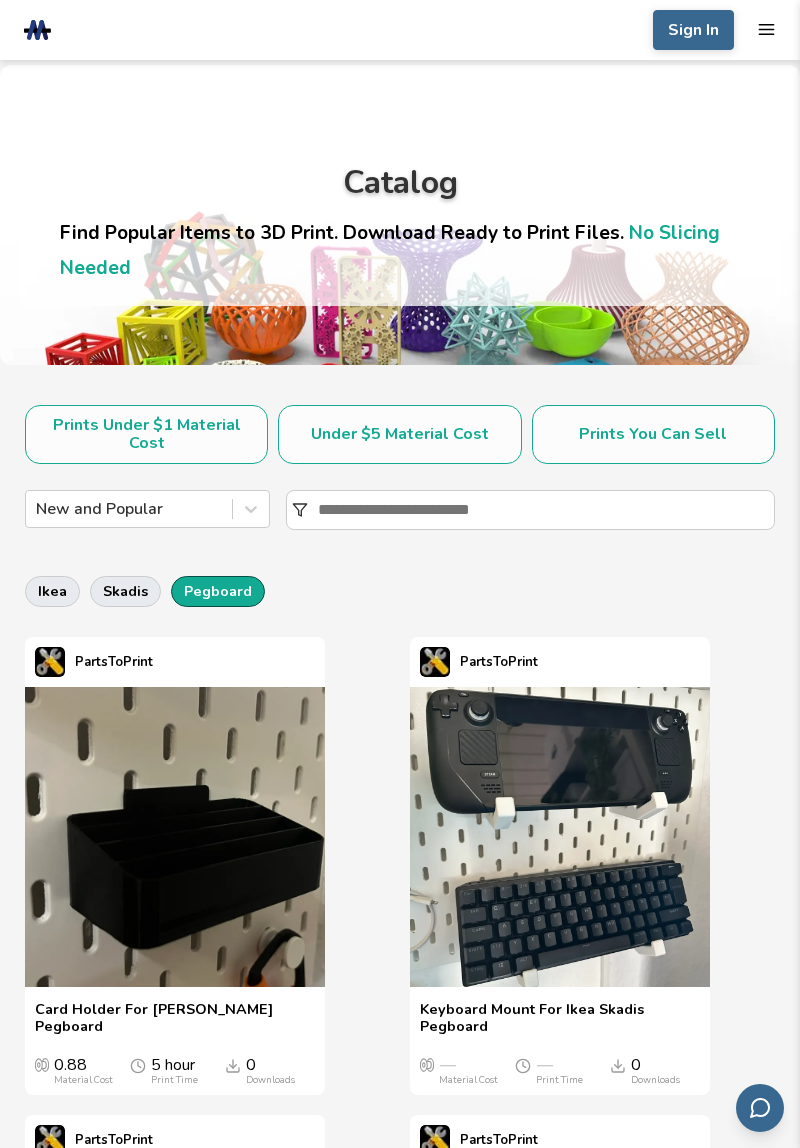 click 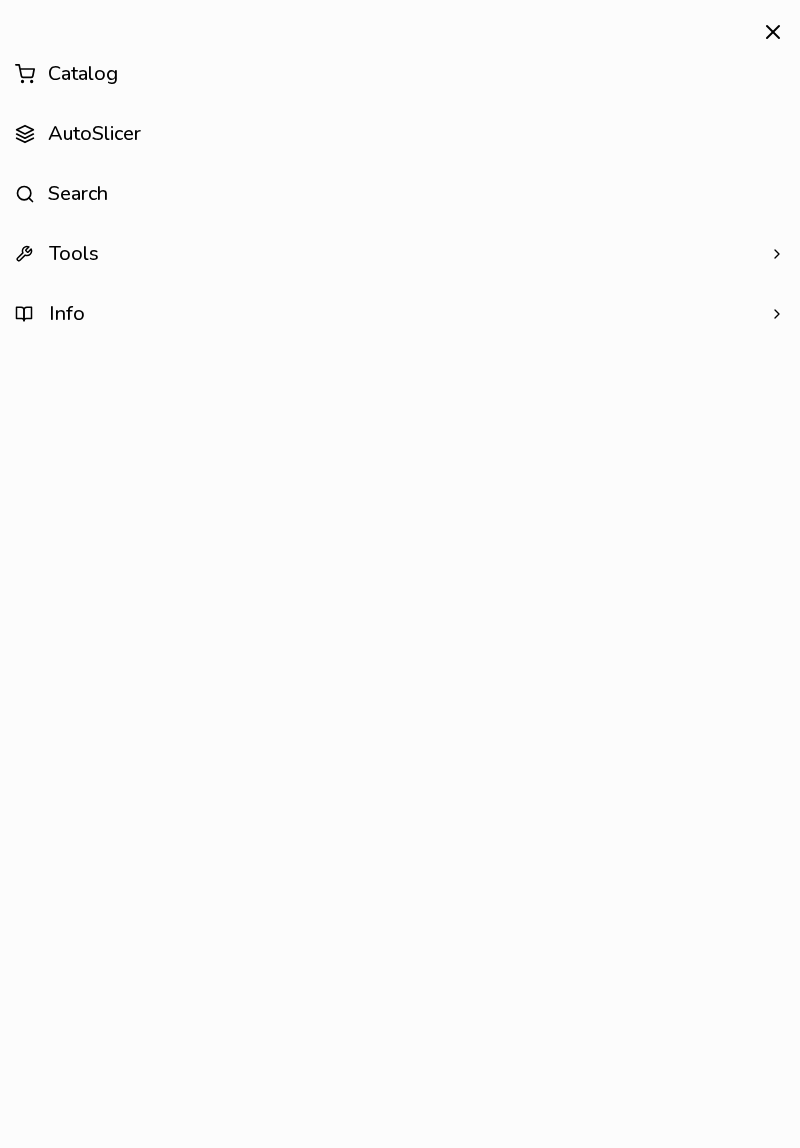 click on "Catalog" at bounding box center [400, 74] 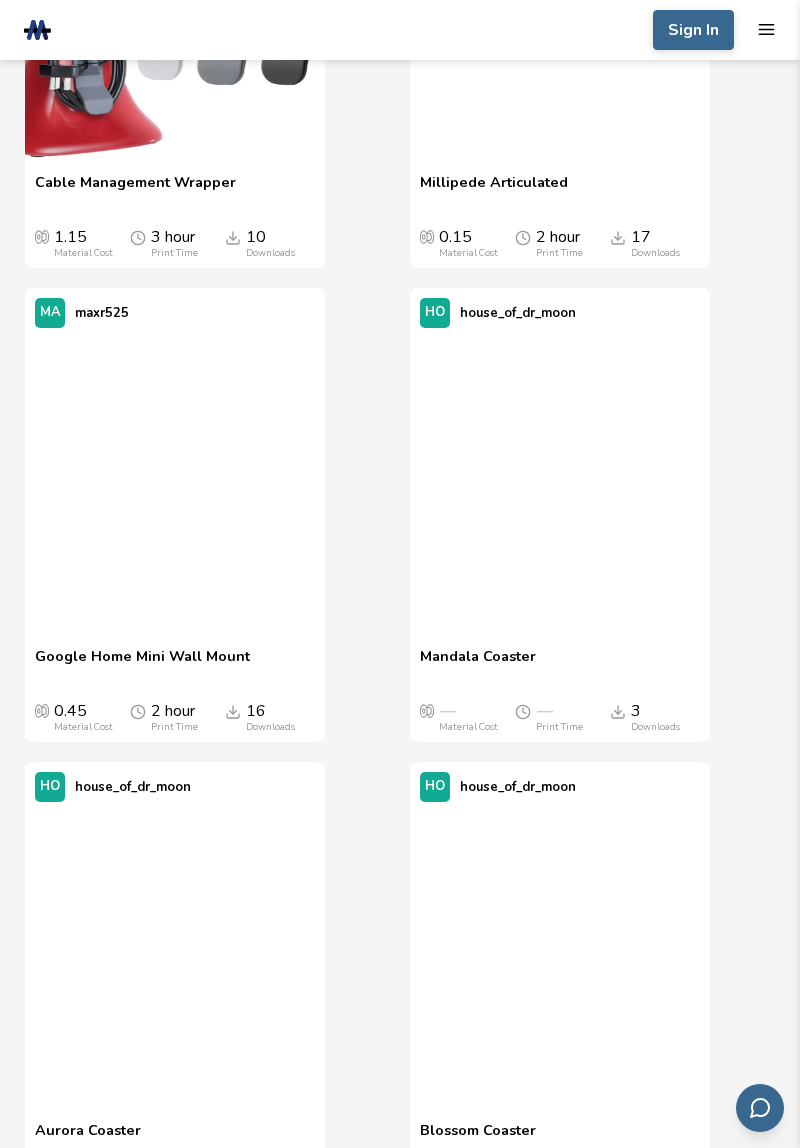scroll, scrollTop: 104770, scrollLeft: 0, axis: vertical 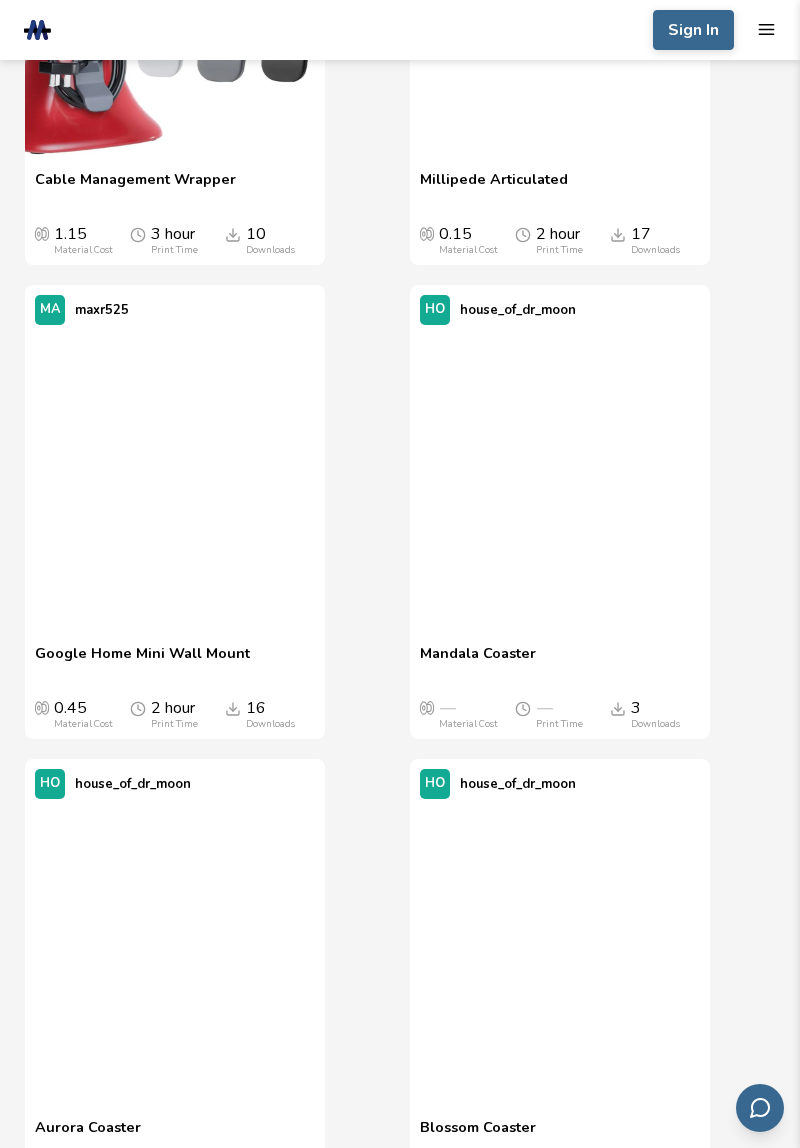 click at bounding box center (175, -463) 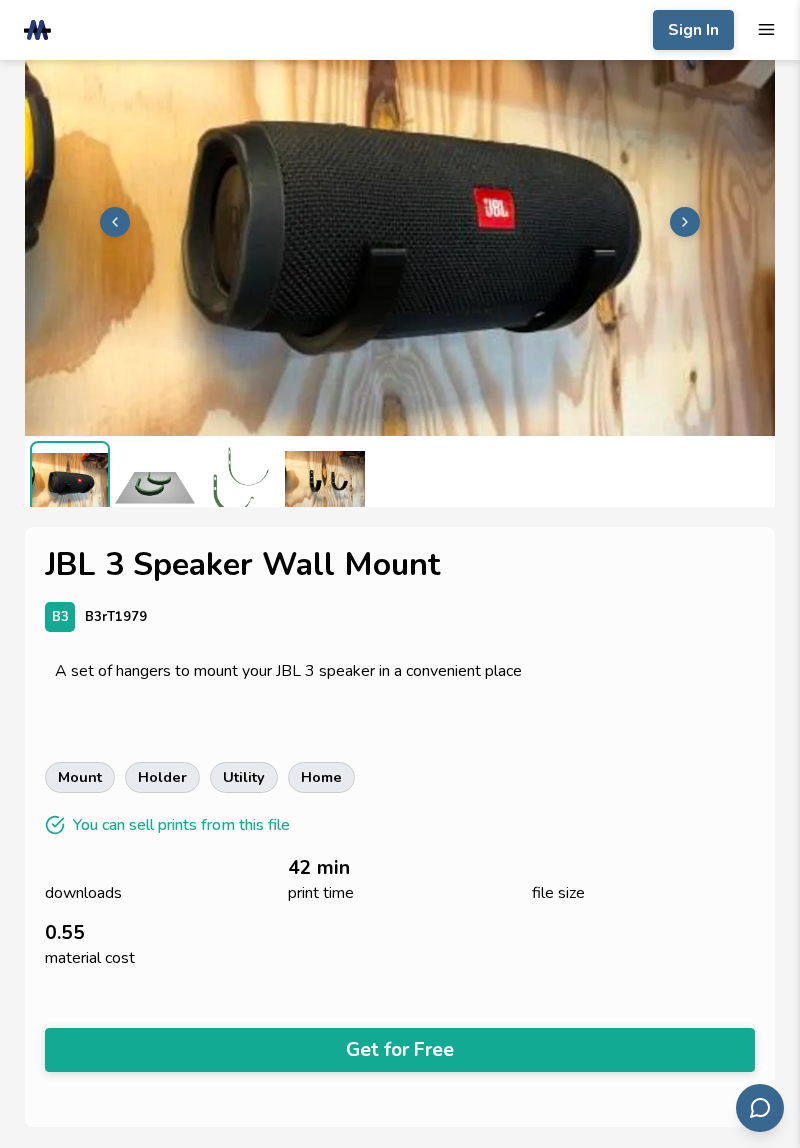 scroll, scrollTop: 0, scrollLeft: 0, axis: both 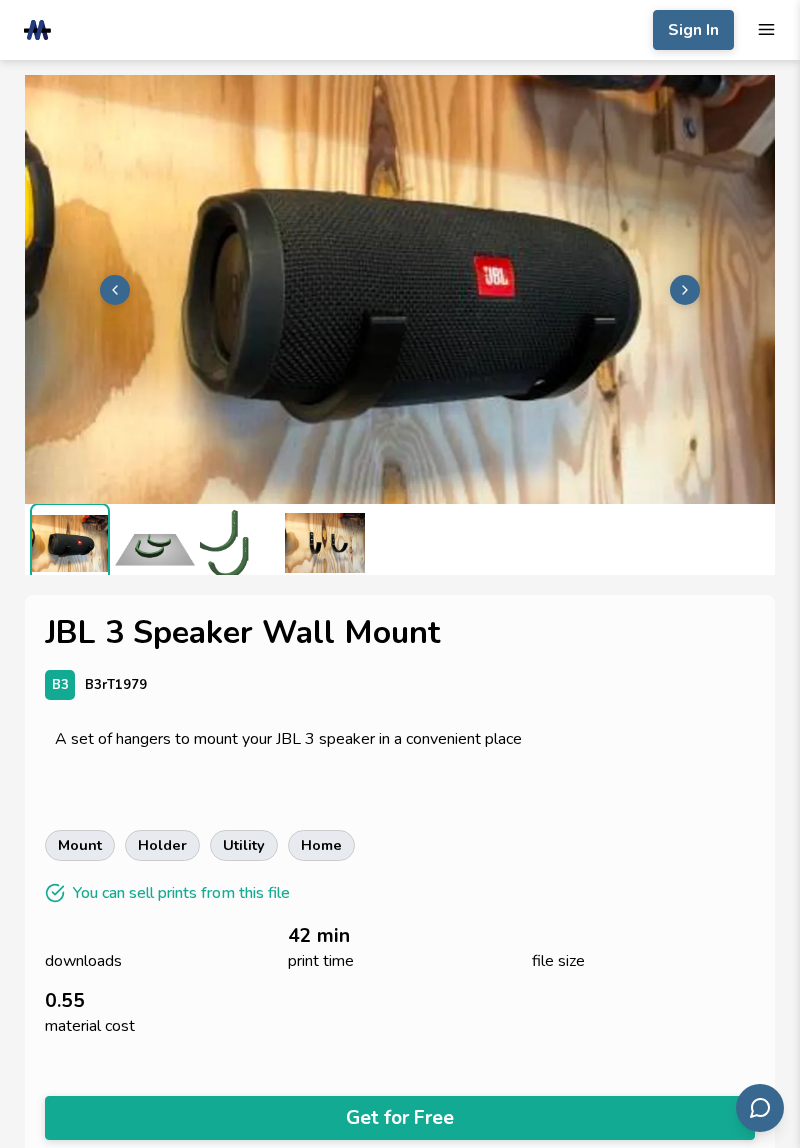click 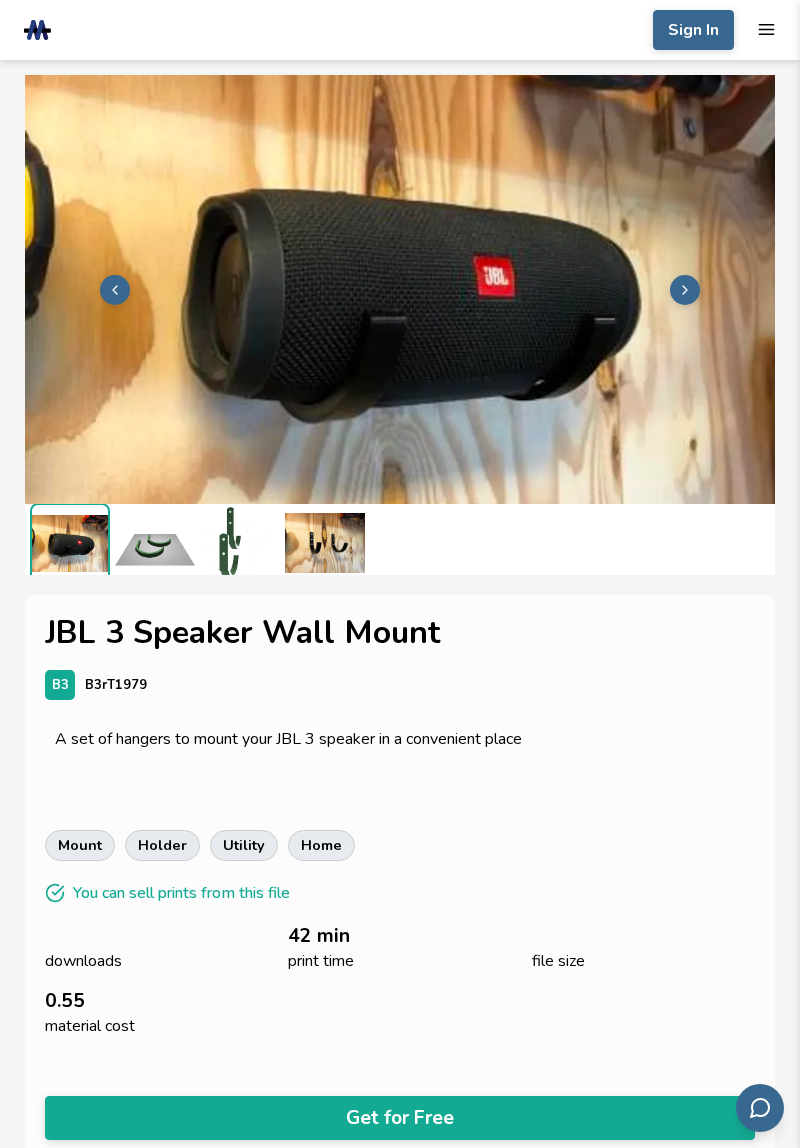 scroll, scrollTop: 5, scrollLeft: 0, axis: vertical 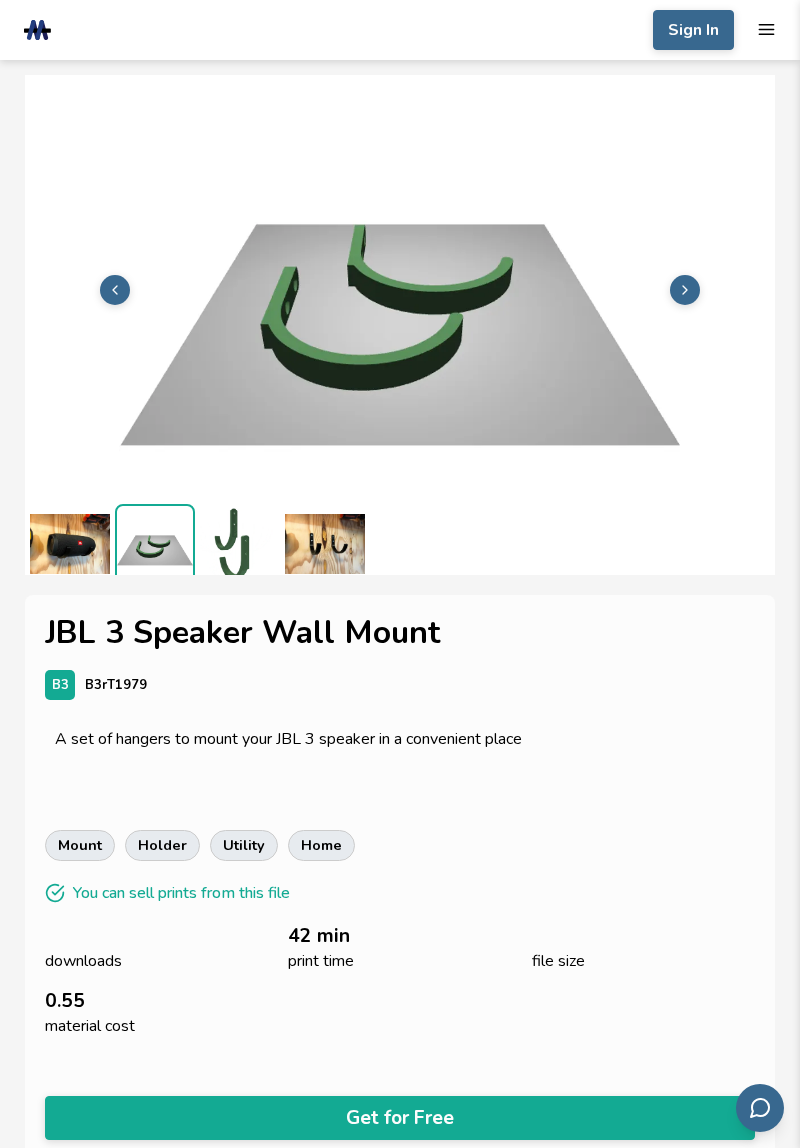 click at bounding box center (685, 290) 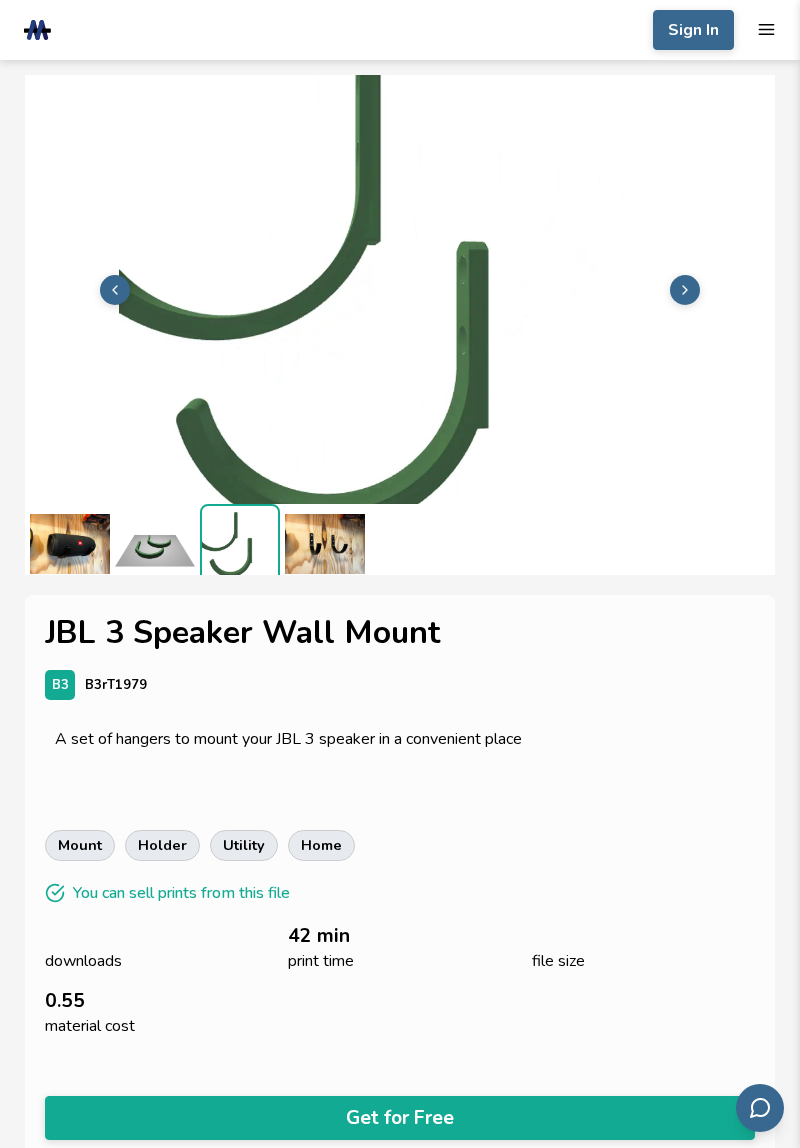 click 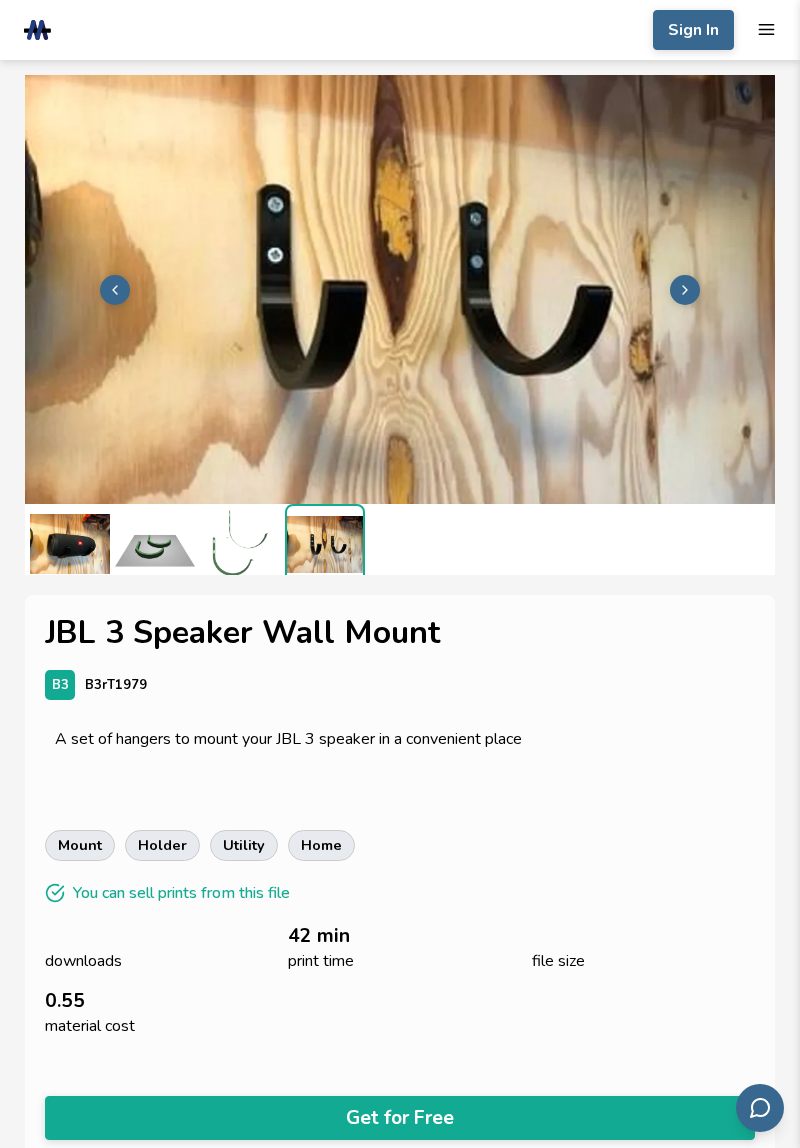 click at bounding box center [400, 287] 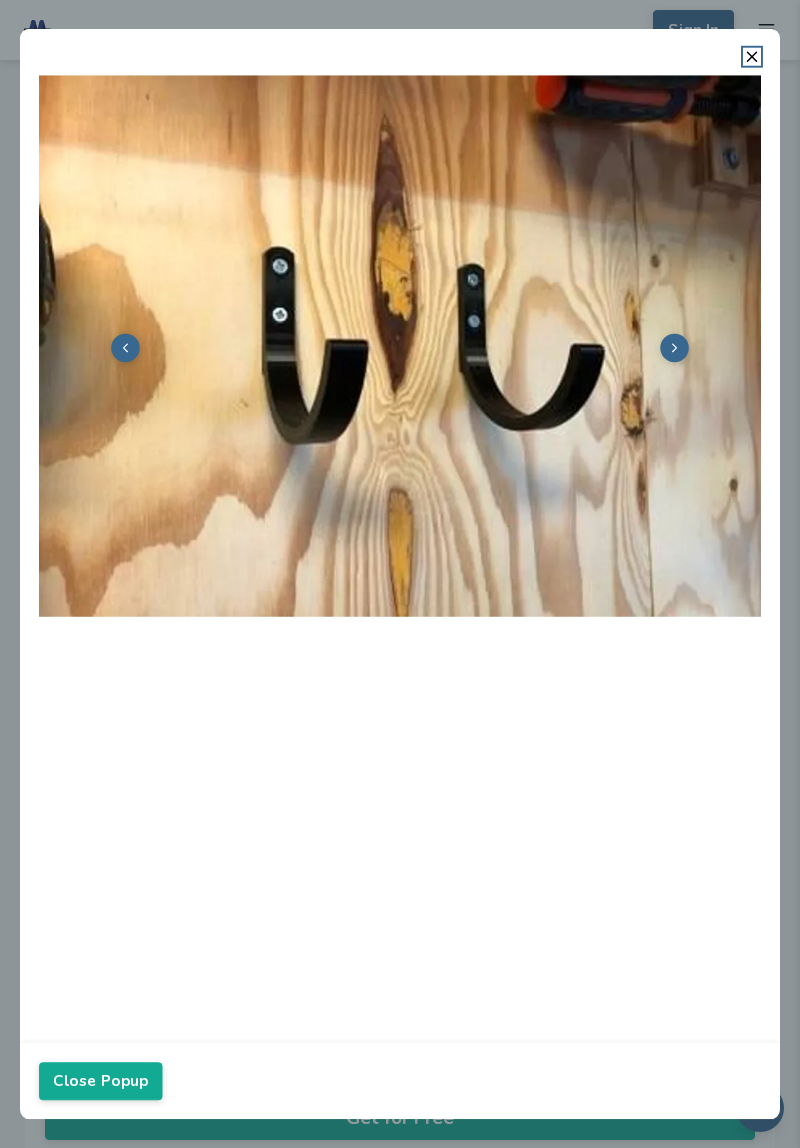 click at bounding box center (674, 348) 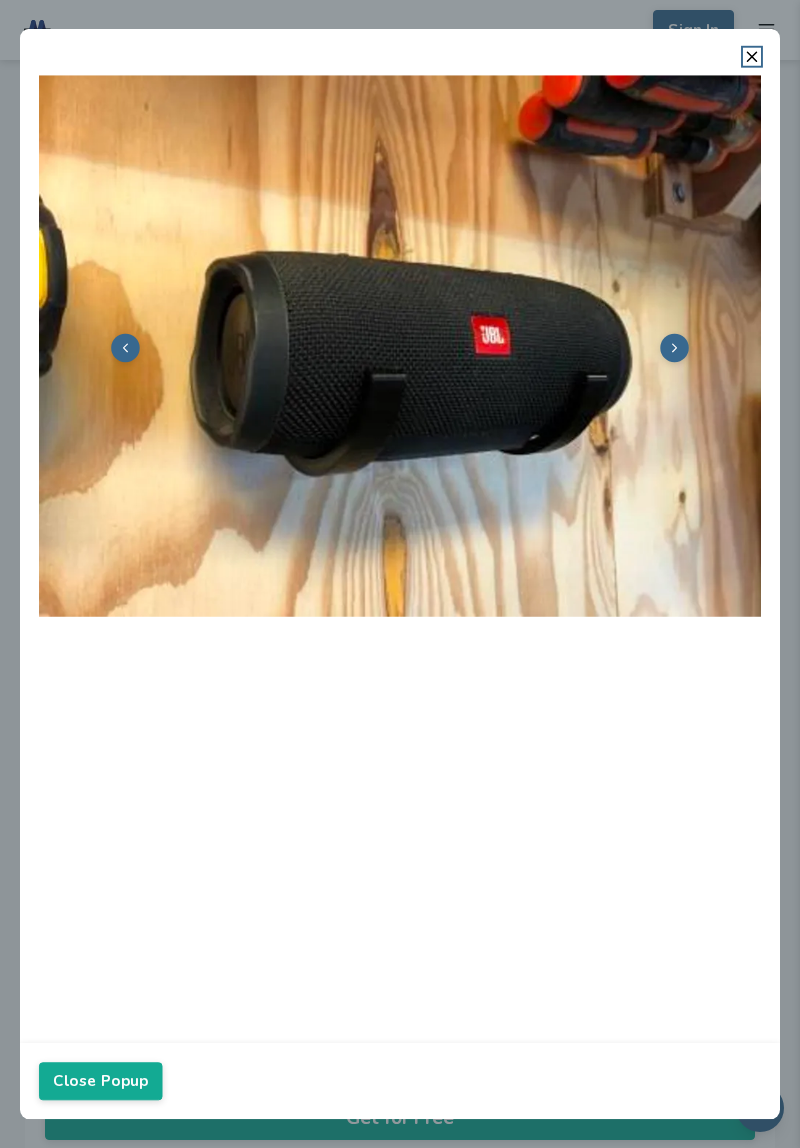 click 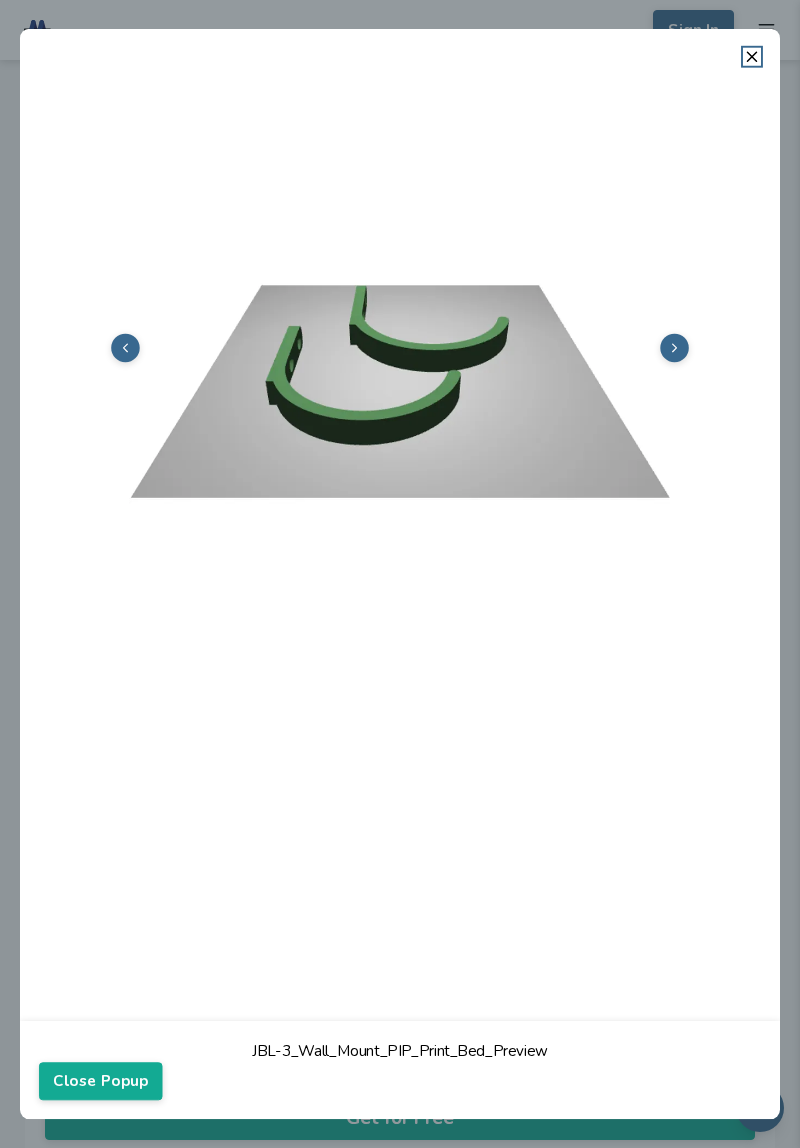 scroll, scrollTop: 5, scrollLeft: 0, axis: vertical 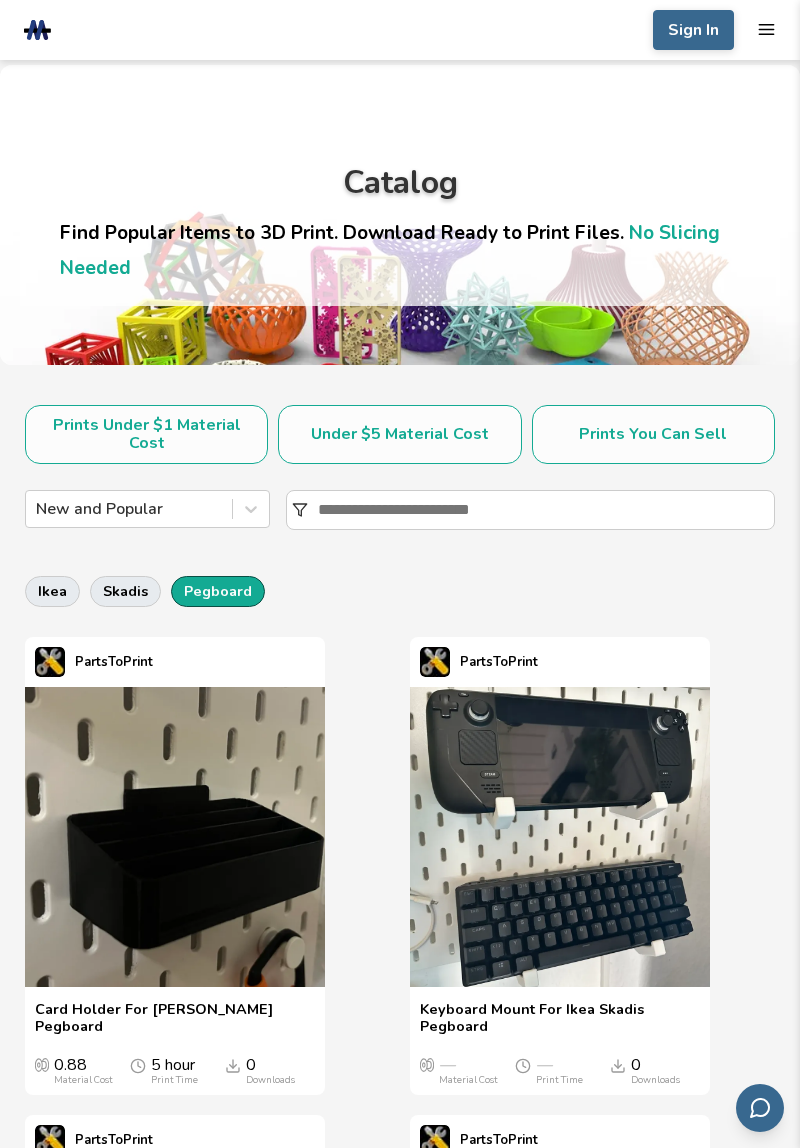 click at bounding box center [546, 510] 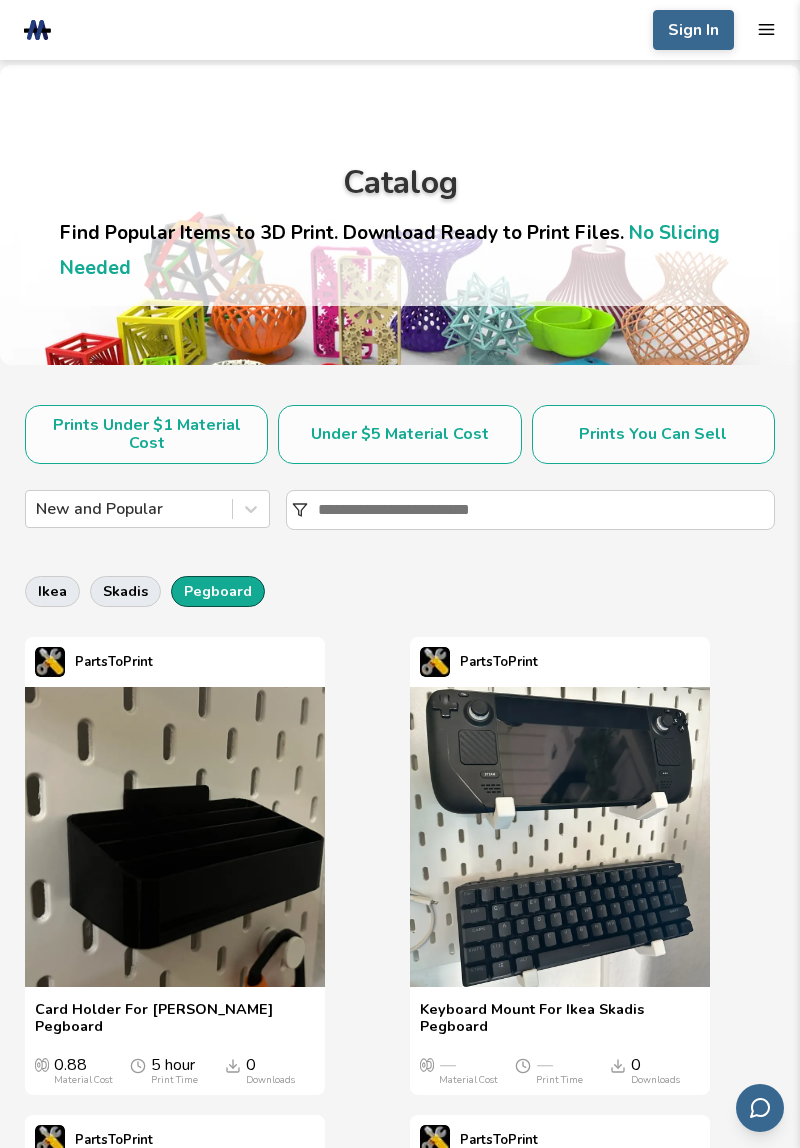 type on "*" 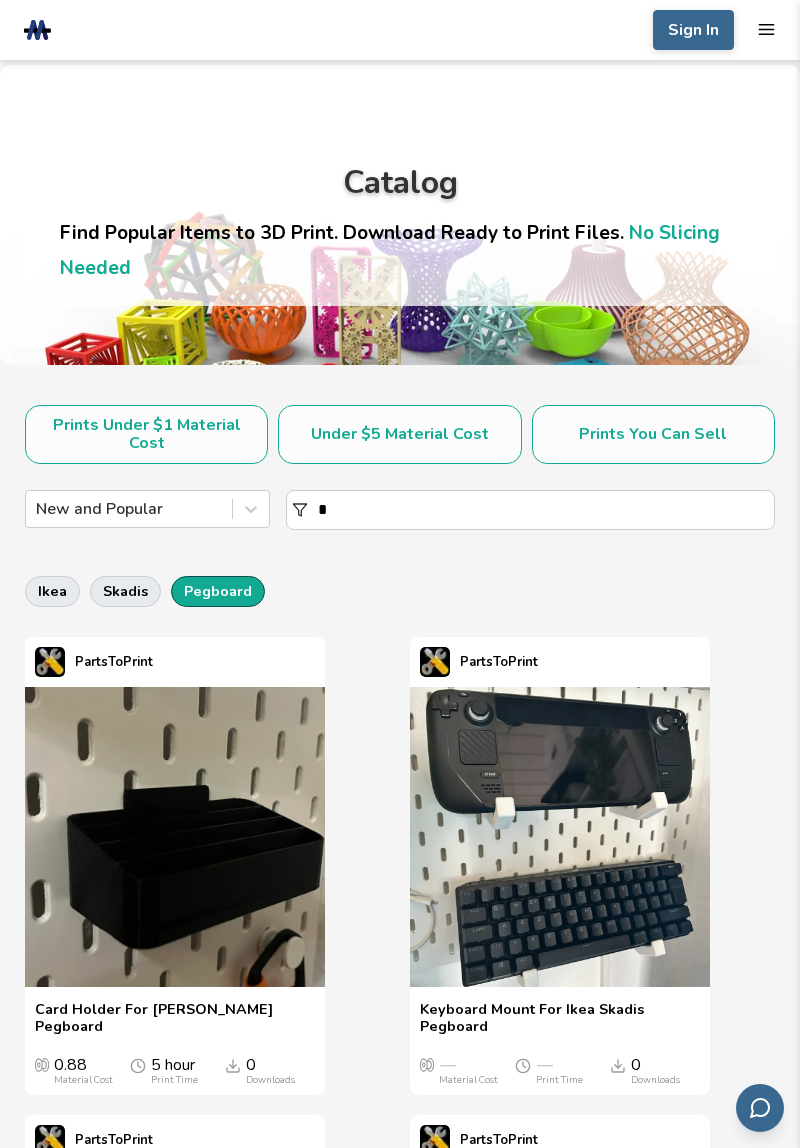 click on "*" at bounding box center [546, 510] 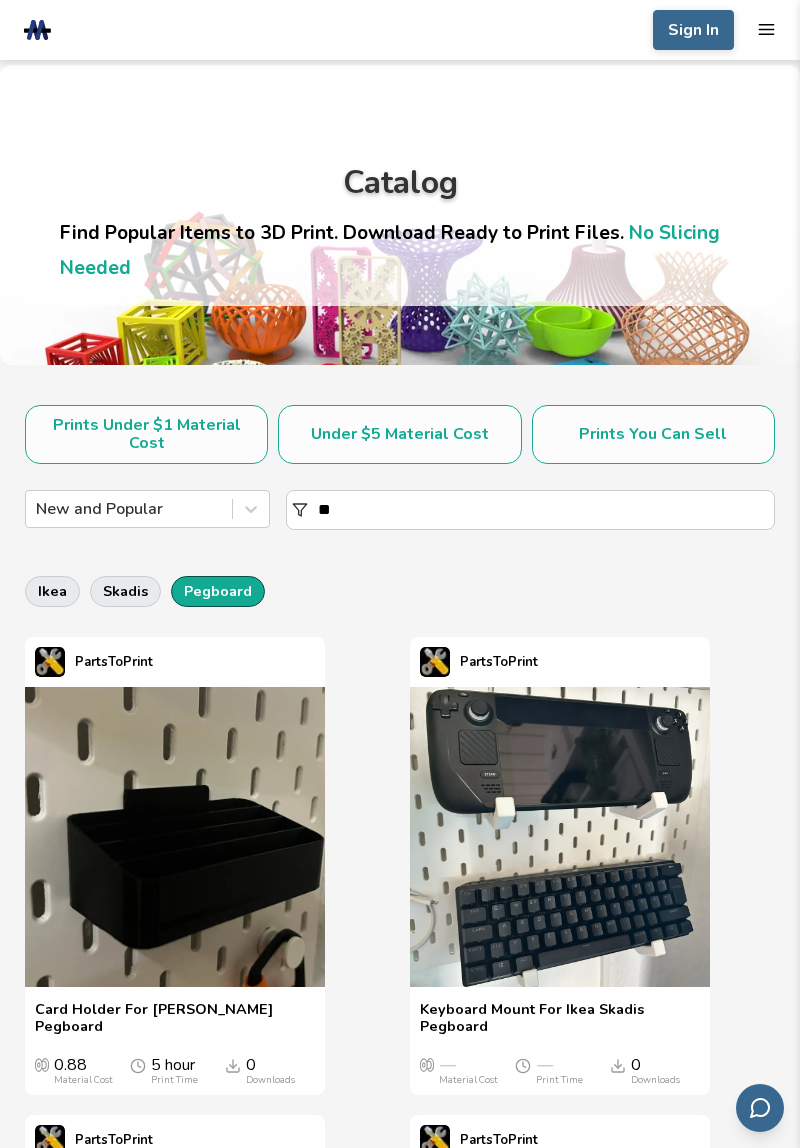 type on "***" 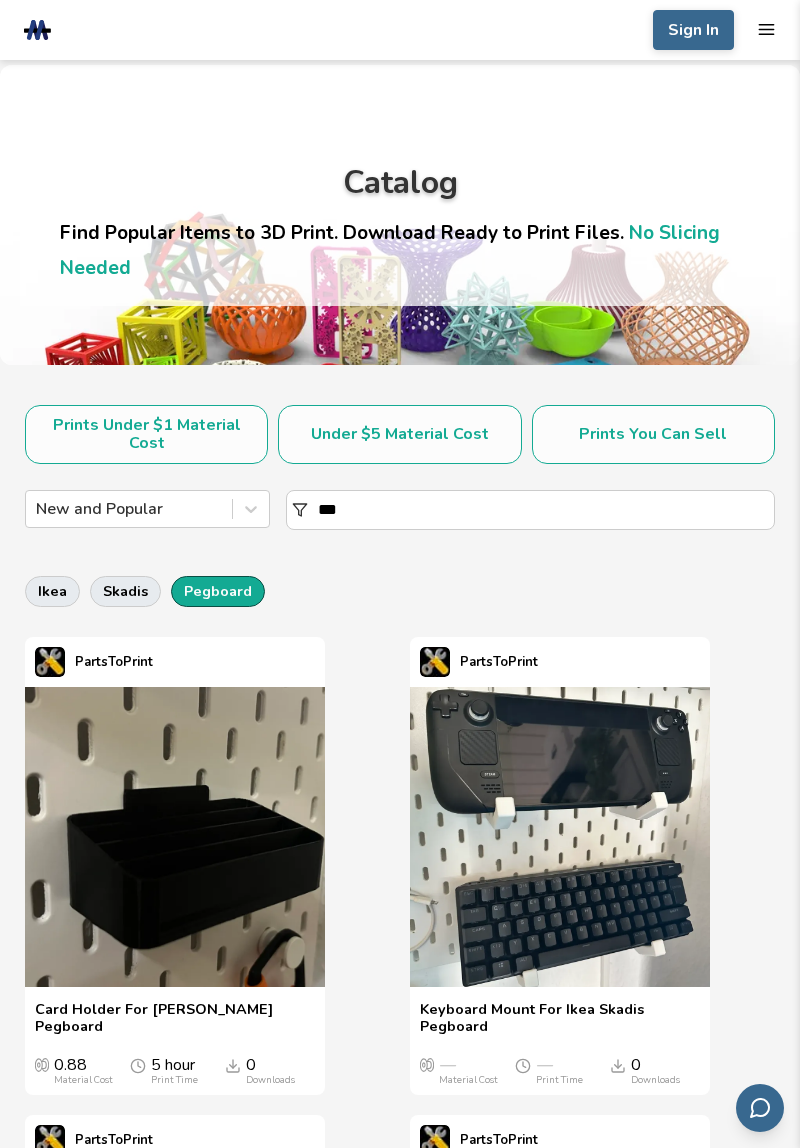 click on "***" at bounding box center [546, 510] 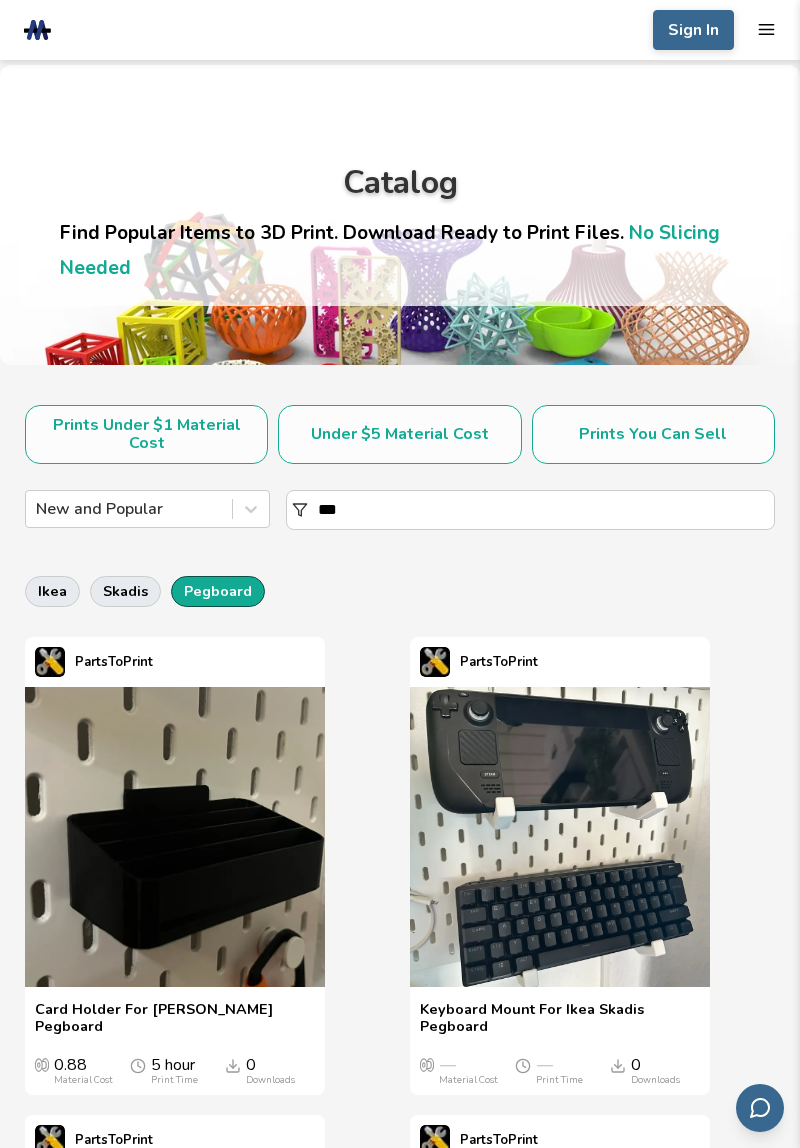 type on "***" 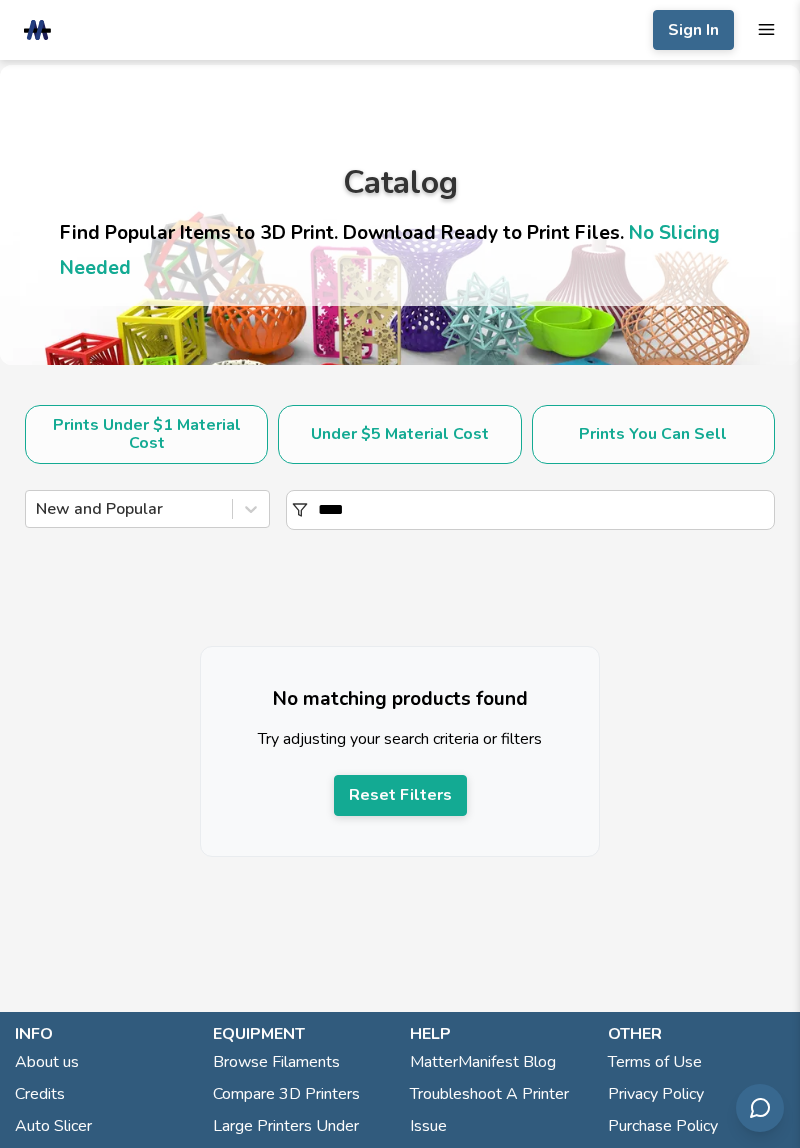 click on "***" at bounding box center (546, 510) 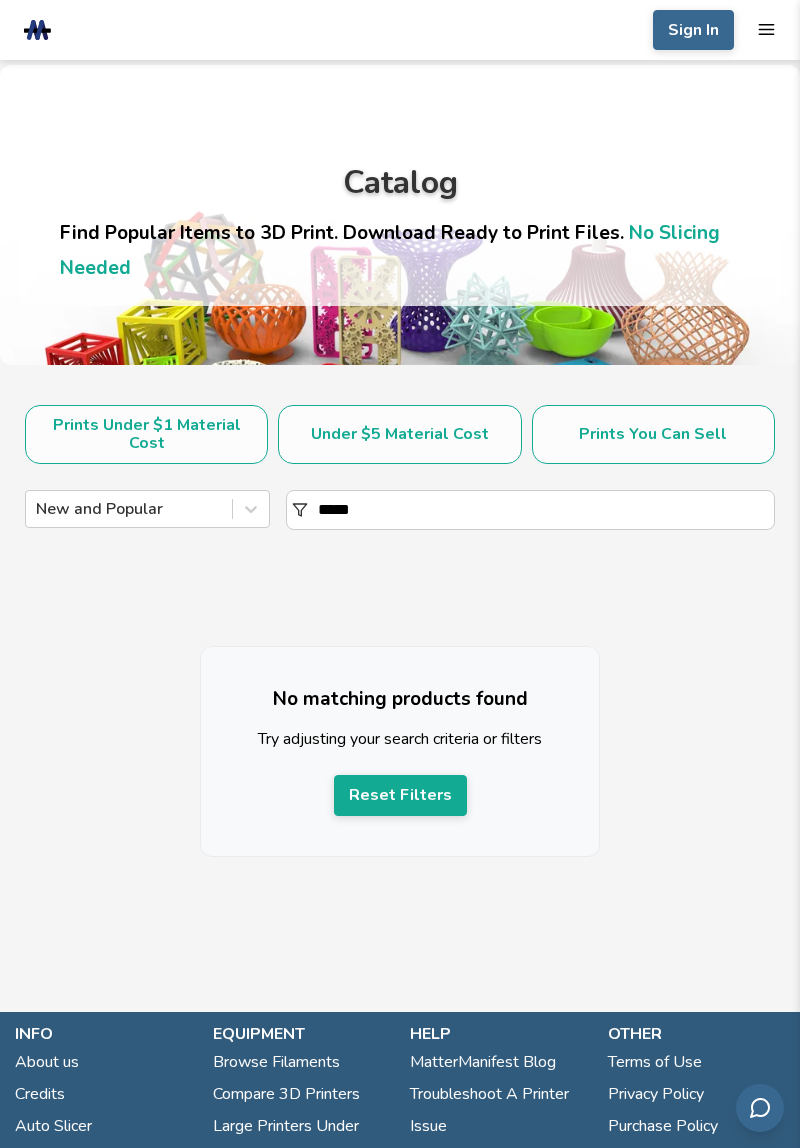 type on "*********" 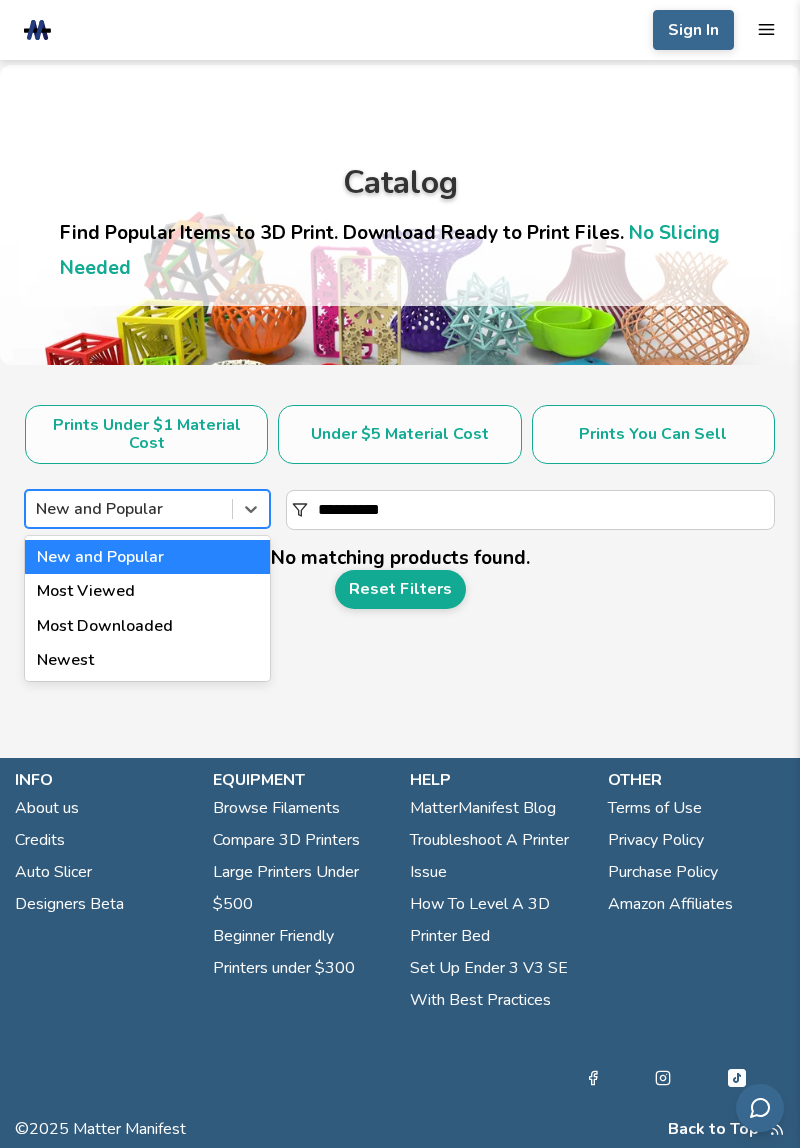 click on "Most Downloaded" at bounding box center [147, 626] 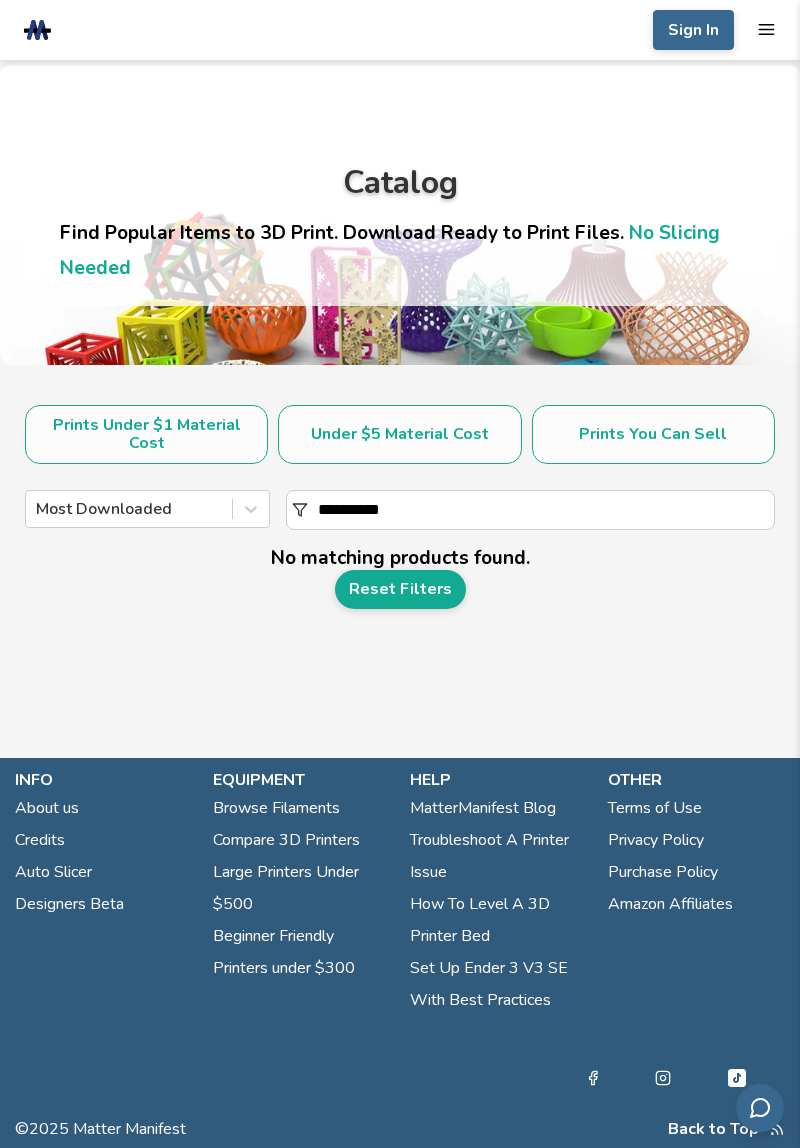 click on "*********" at bounding box center [546, 510] 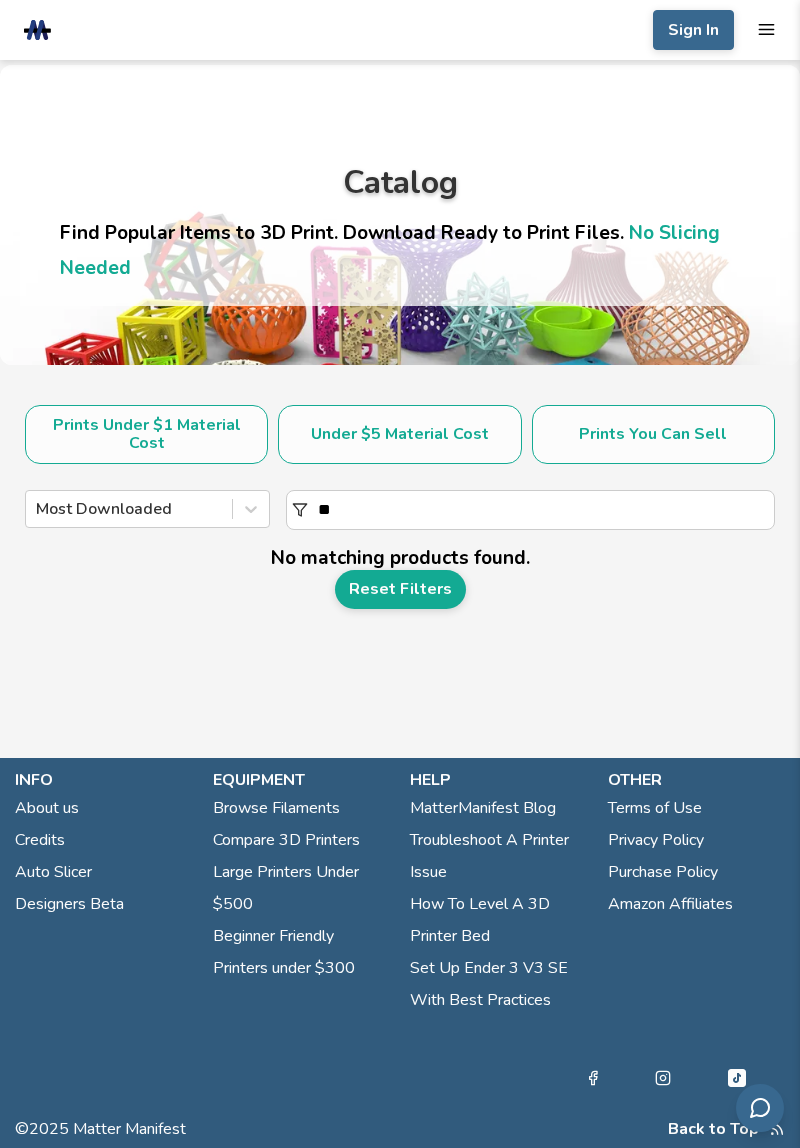type on "*" 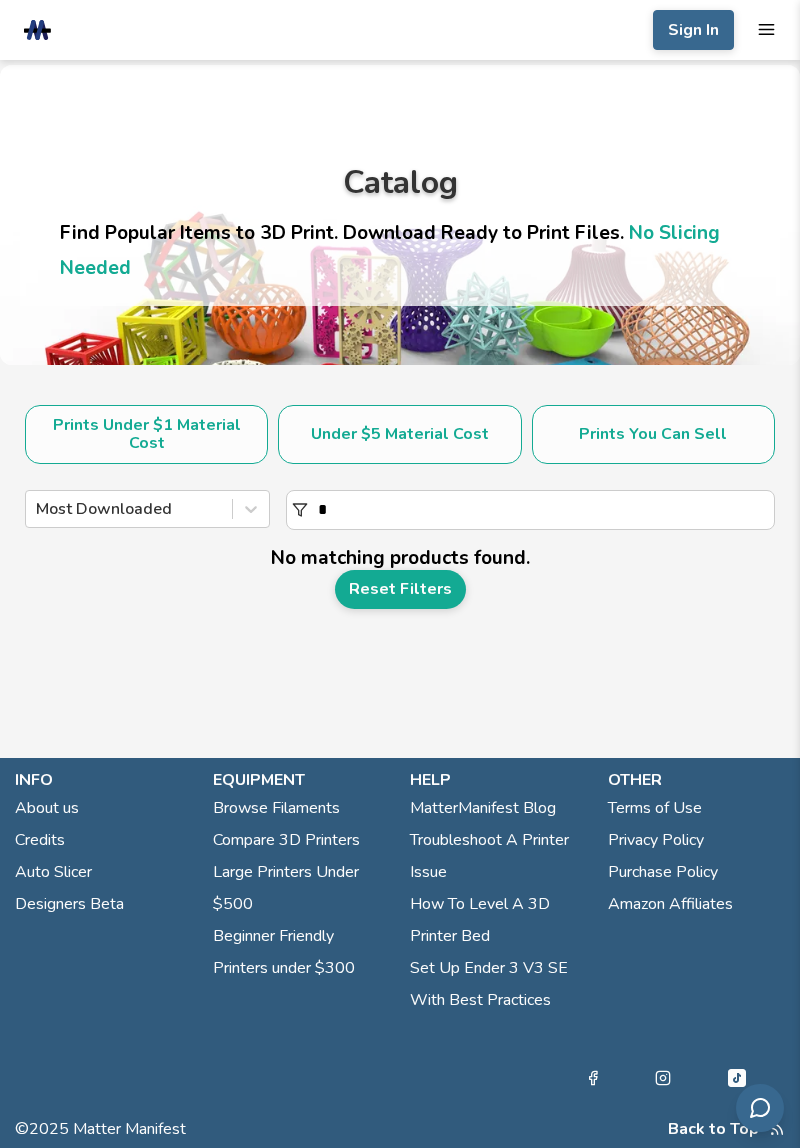 type 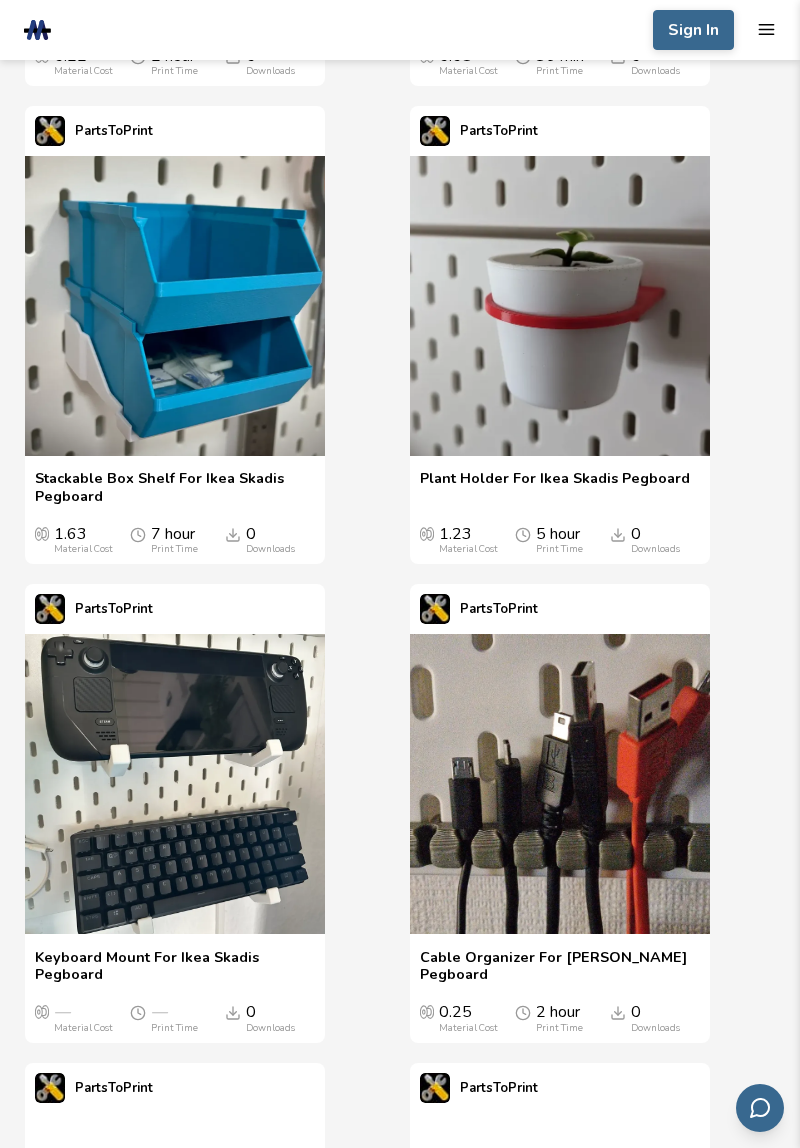scroll, scrollTop: 11533, scrollLeft: 0, axis: vertical 